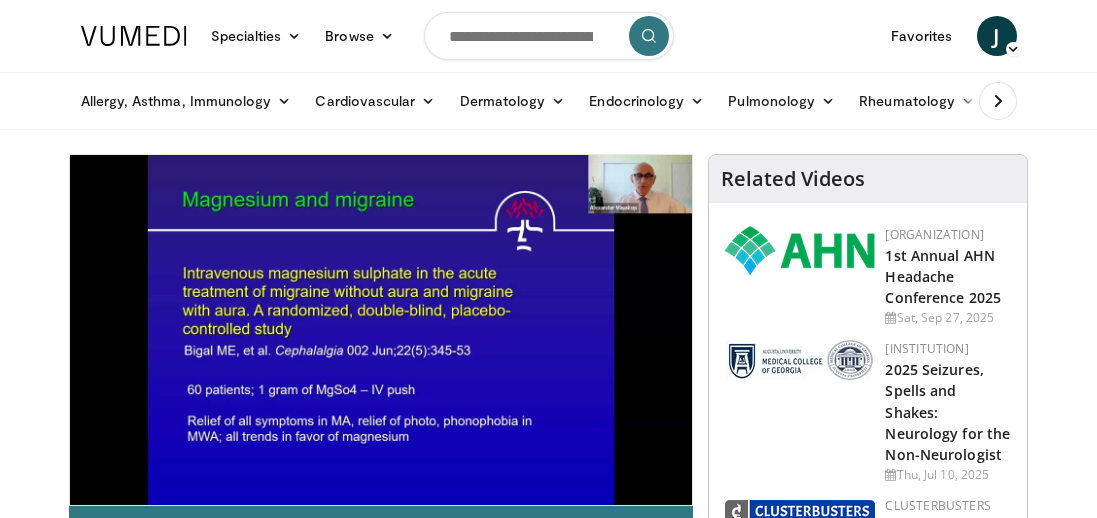 scroll, scrollTop: 0, scrollLeft: 0, axis: both 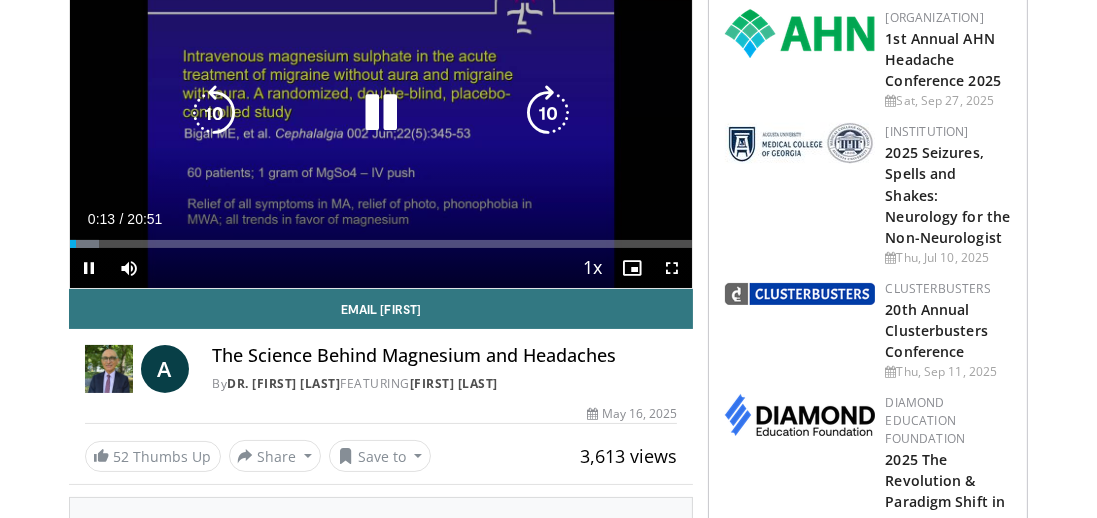 click on "10 seconds
Tap to unmute" at bounding box center (381, 113) 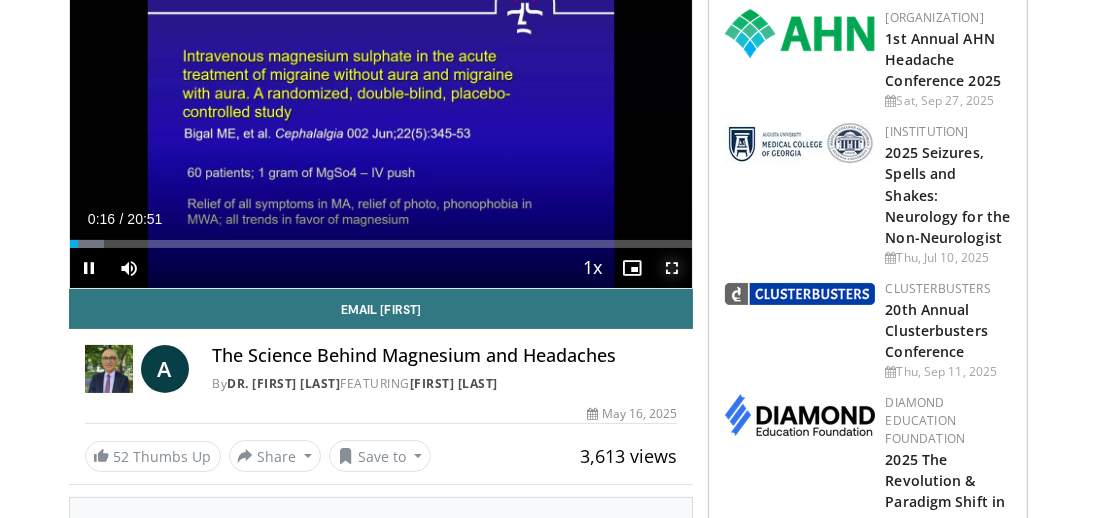 click at bounding box center [672, 268] 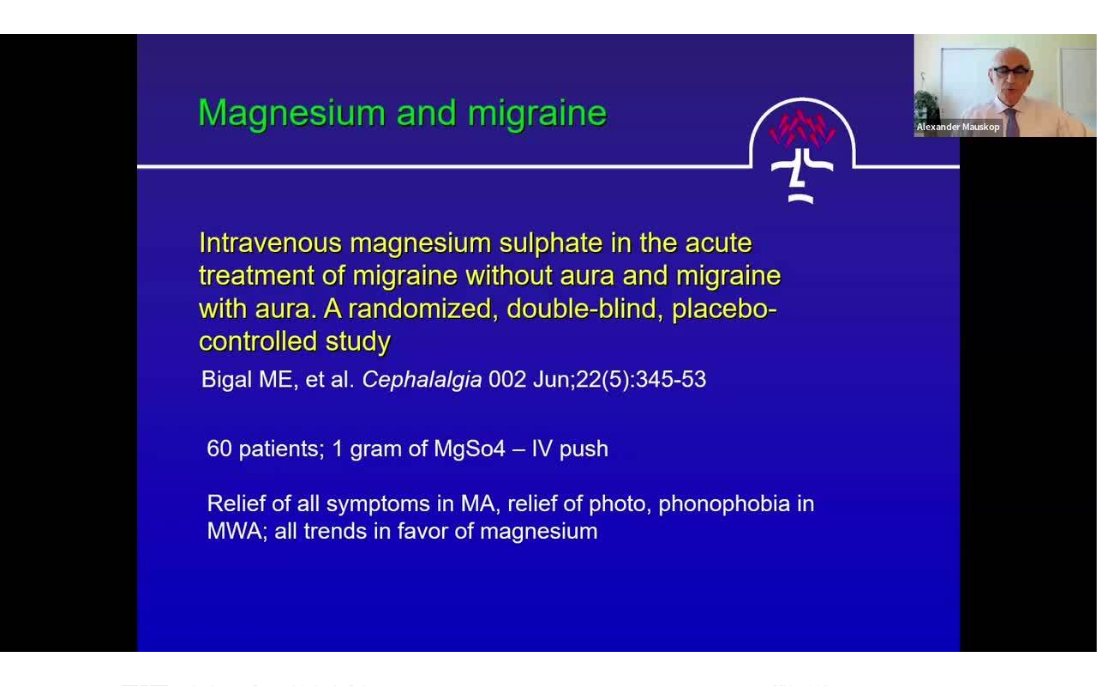 click on "10 seconds
Tap to unmute" at bounding box center [548, 343] 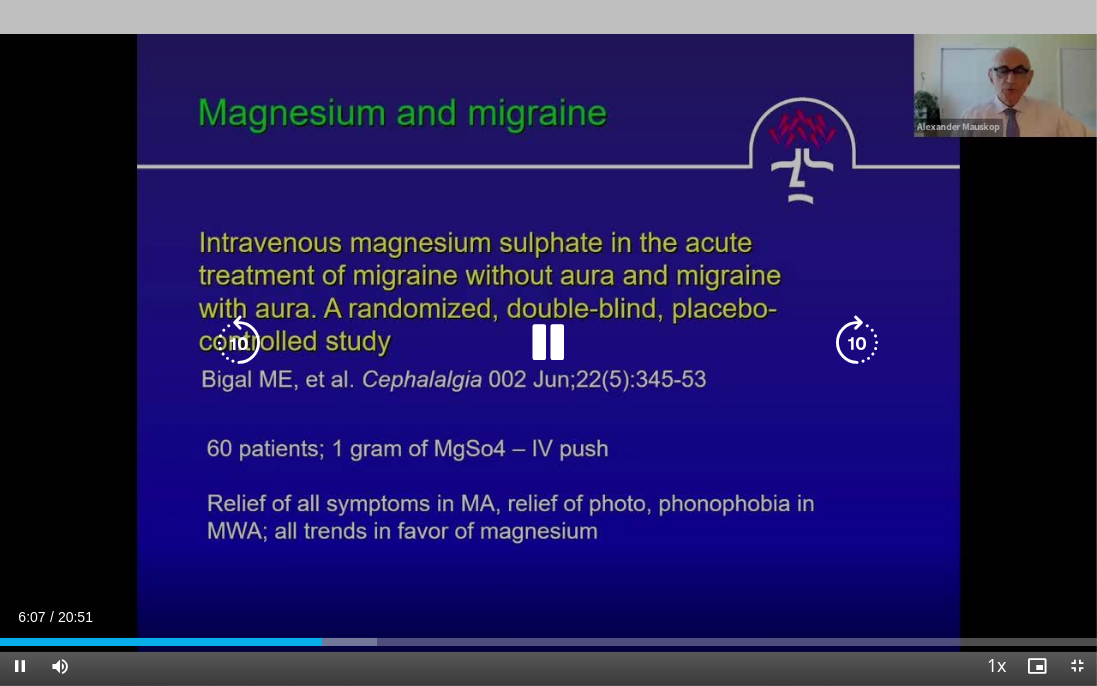 click at bounding box center [549, 343] 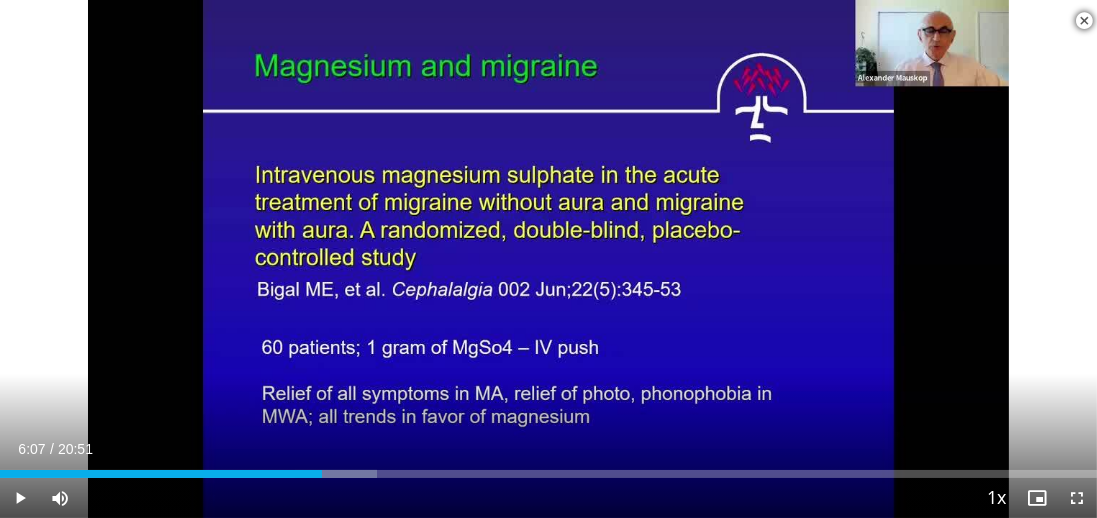 scroll, scrollTop: 648, scrollLeft: 0, axis: vertical 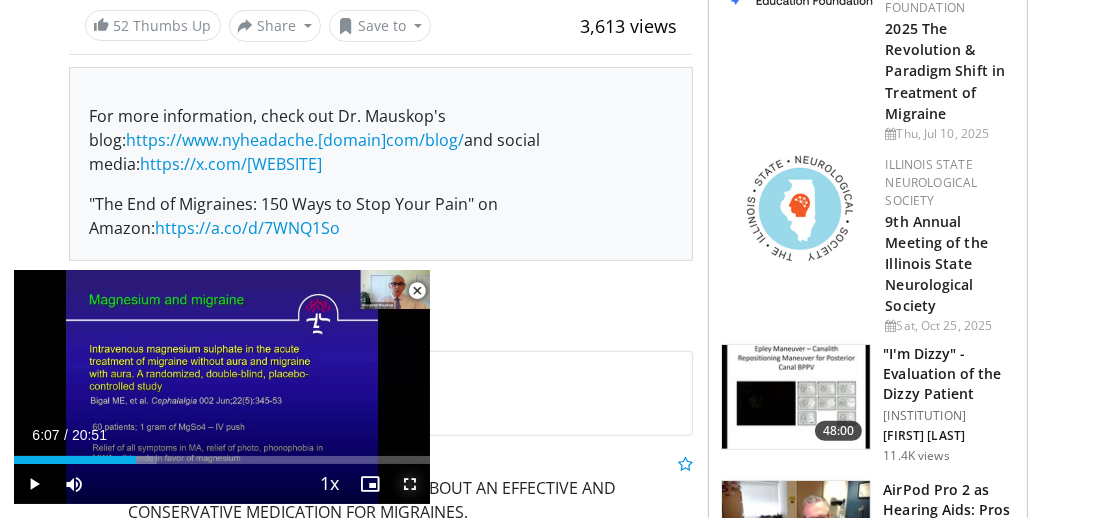 click at bounding box center [410, 484] 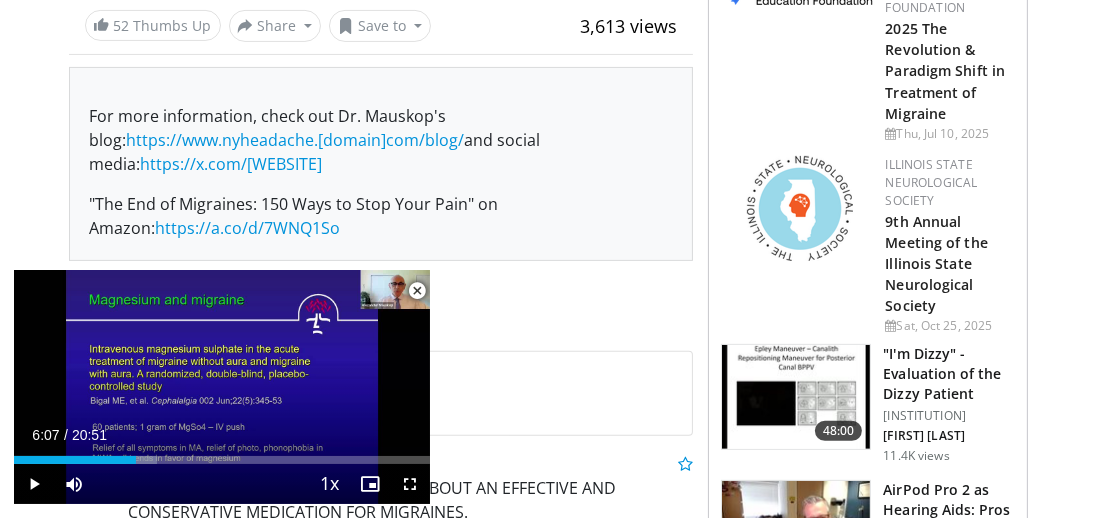 scroll, scrollTop: 297, scrollLeft: 0, axis: vertical 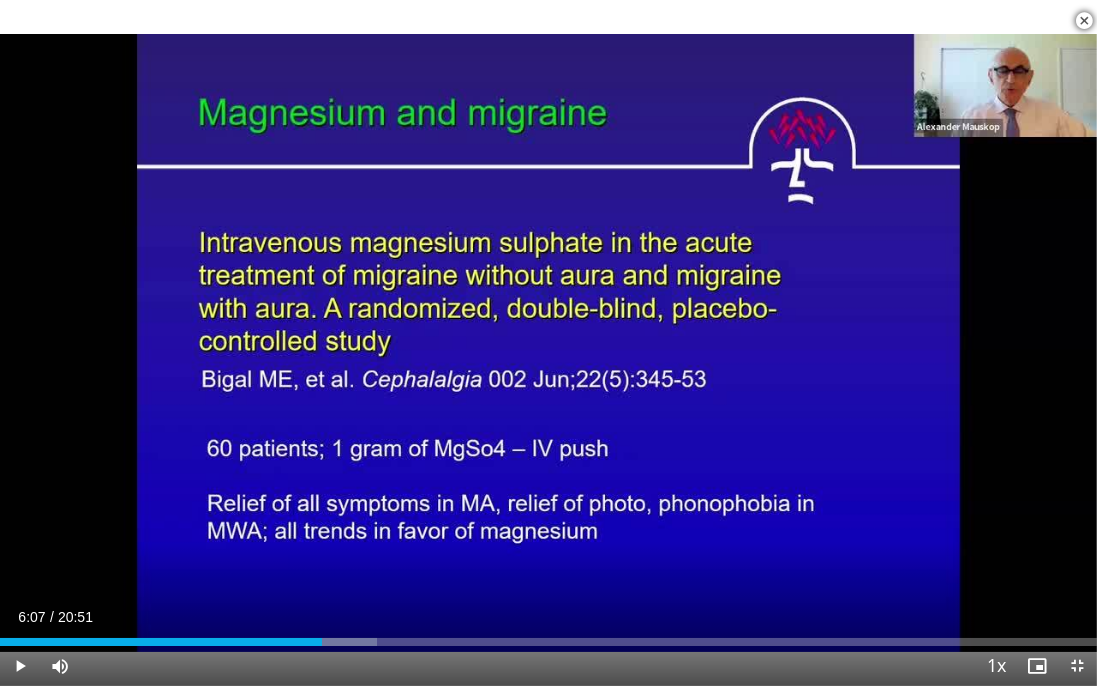 click on "10 seconds
Tap to unmute" at bounding box center (548, 343) 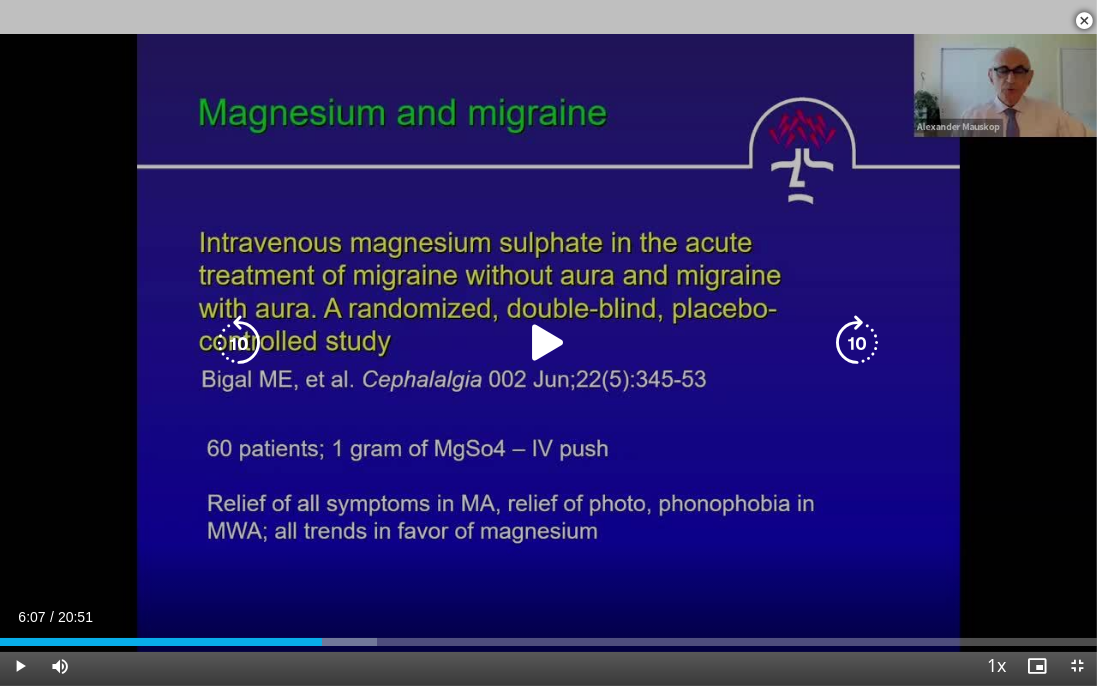 click at bounding box center (549, 343) 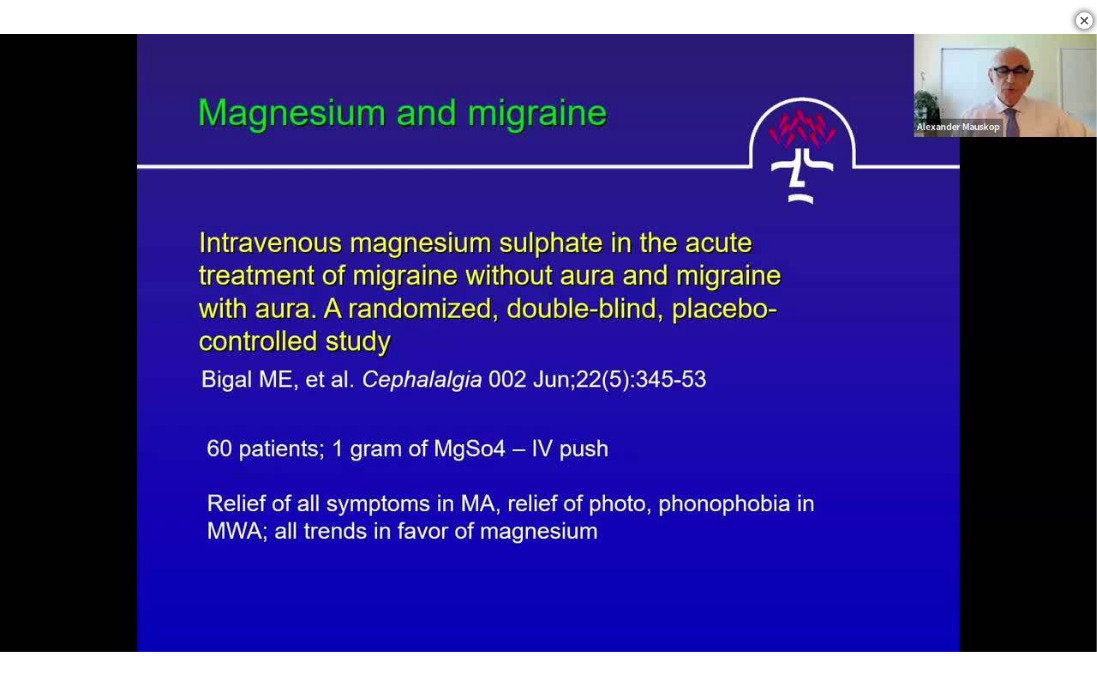 click on "10 seconds
Tap to unmute" at bounding box center (548, 343) 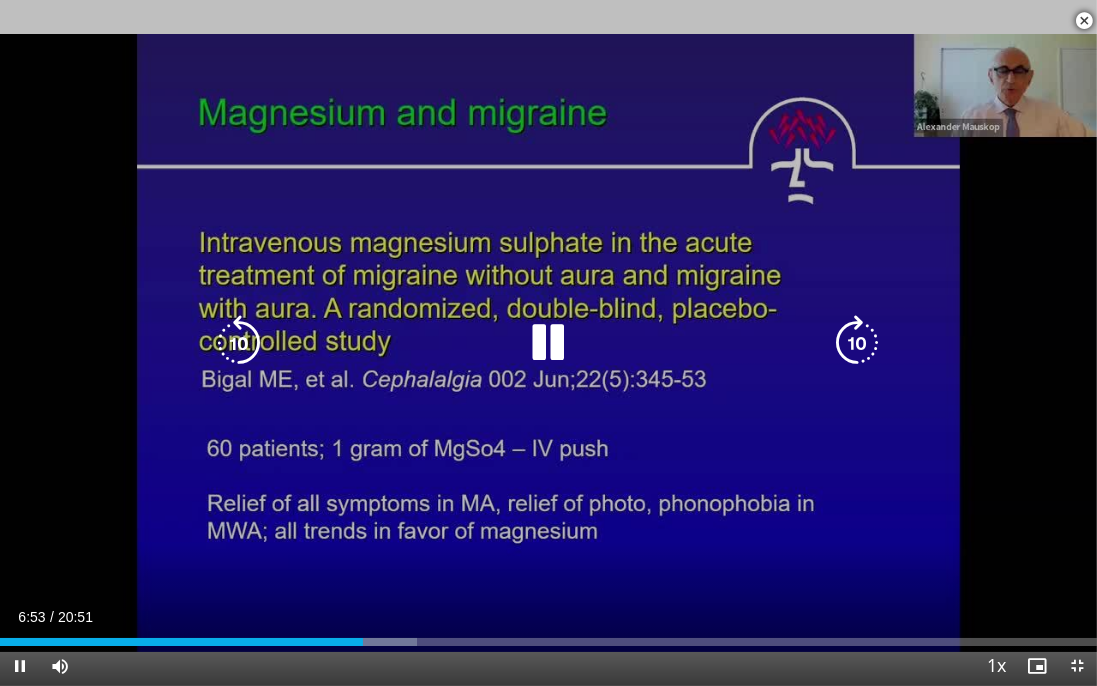 click on "10 seconds
Tap to unmute" at bounding box center (548, 343) 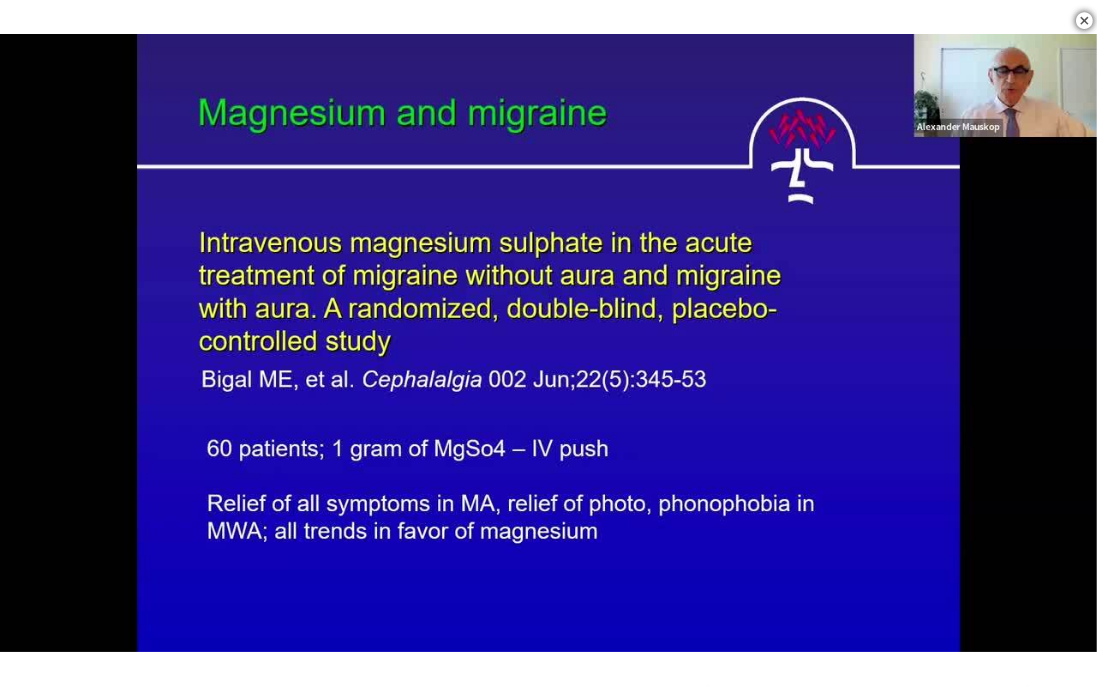 click on "10 seconds
Tap to unmute" at bounding box center [548, 343] 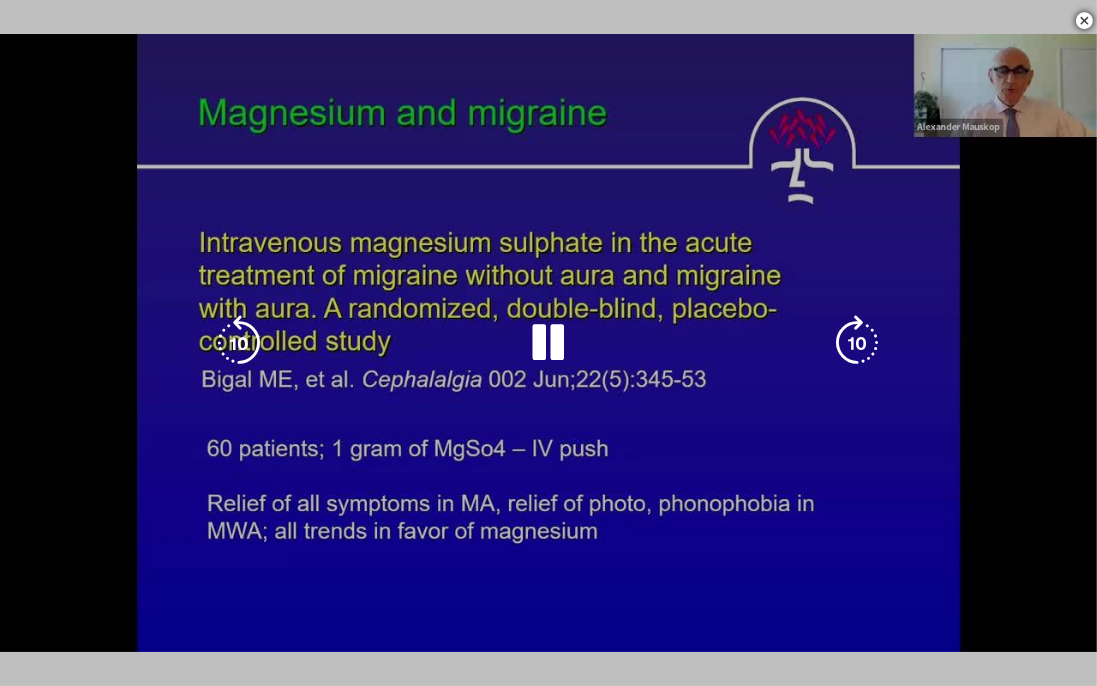 click on "10 seconds
Tap to unmute" at bounding box center [548, 343] 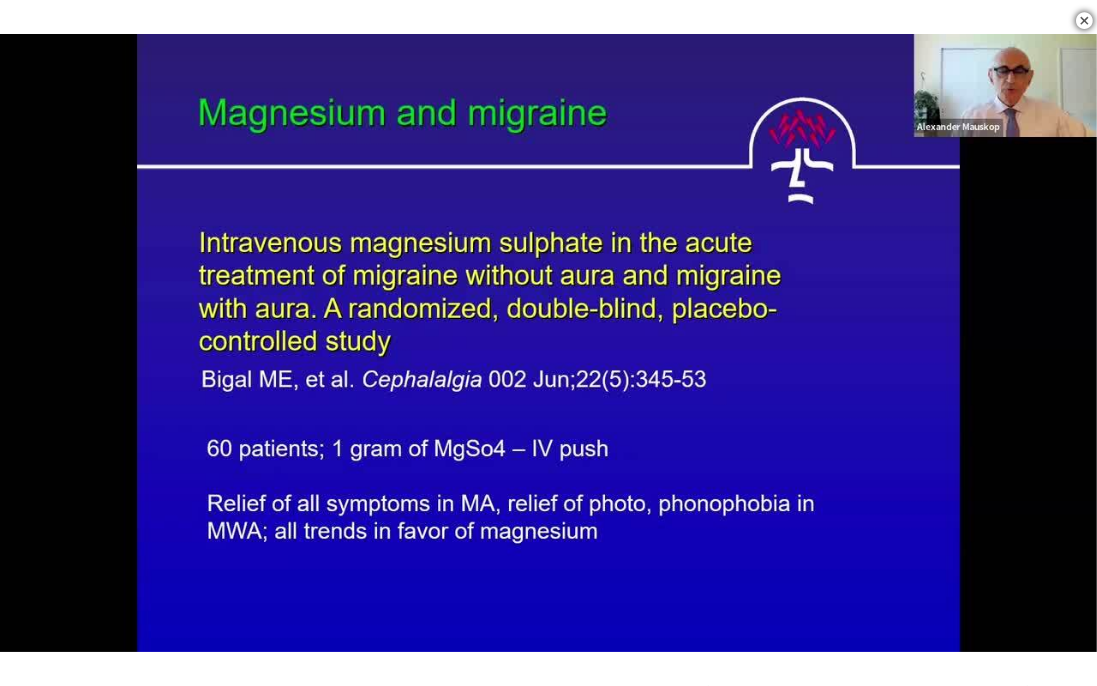 click on "10 seconds
Tap to unmute" at bounding box center (548, 343) 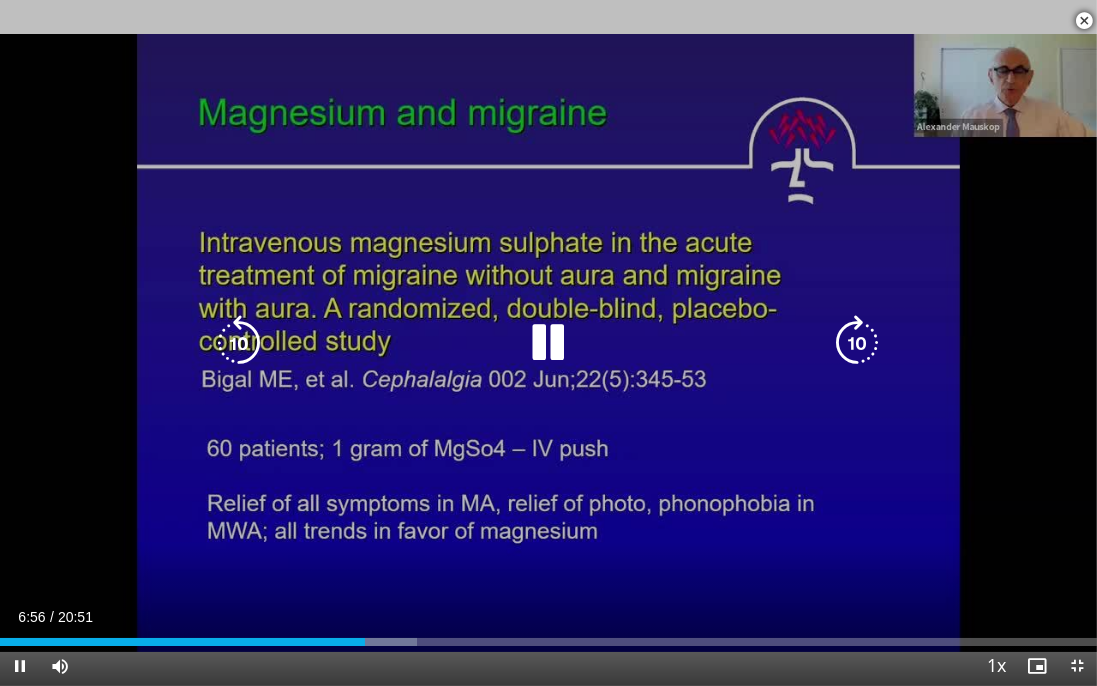 click at bounding box center (858, 343) 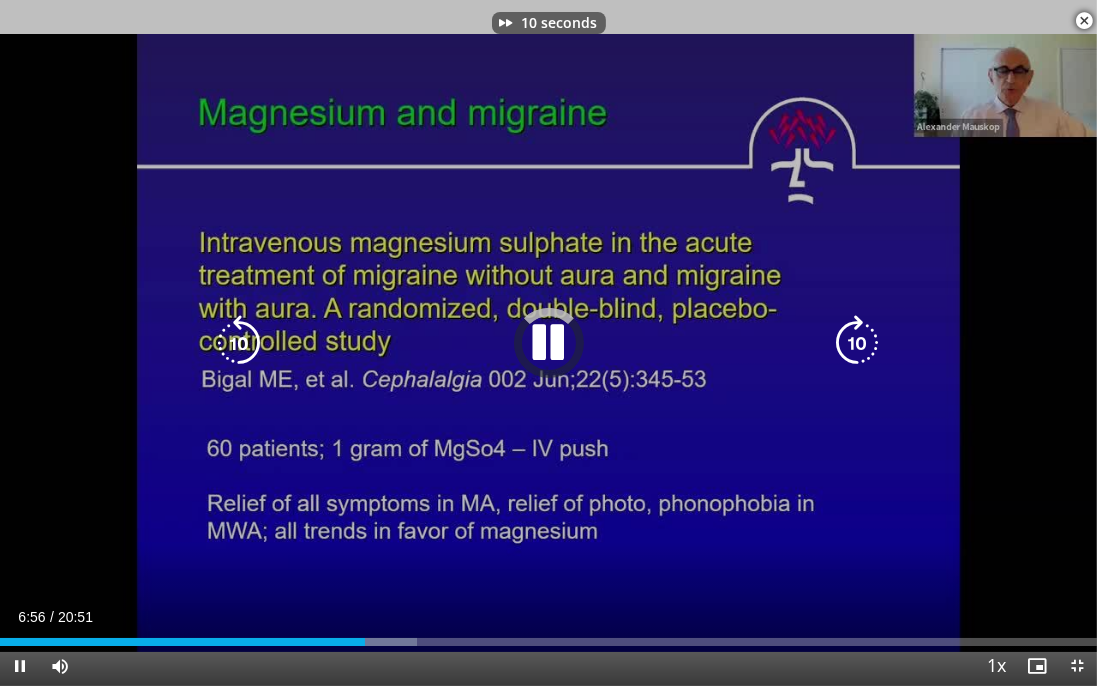click at bounding box center (858, 343) 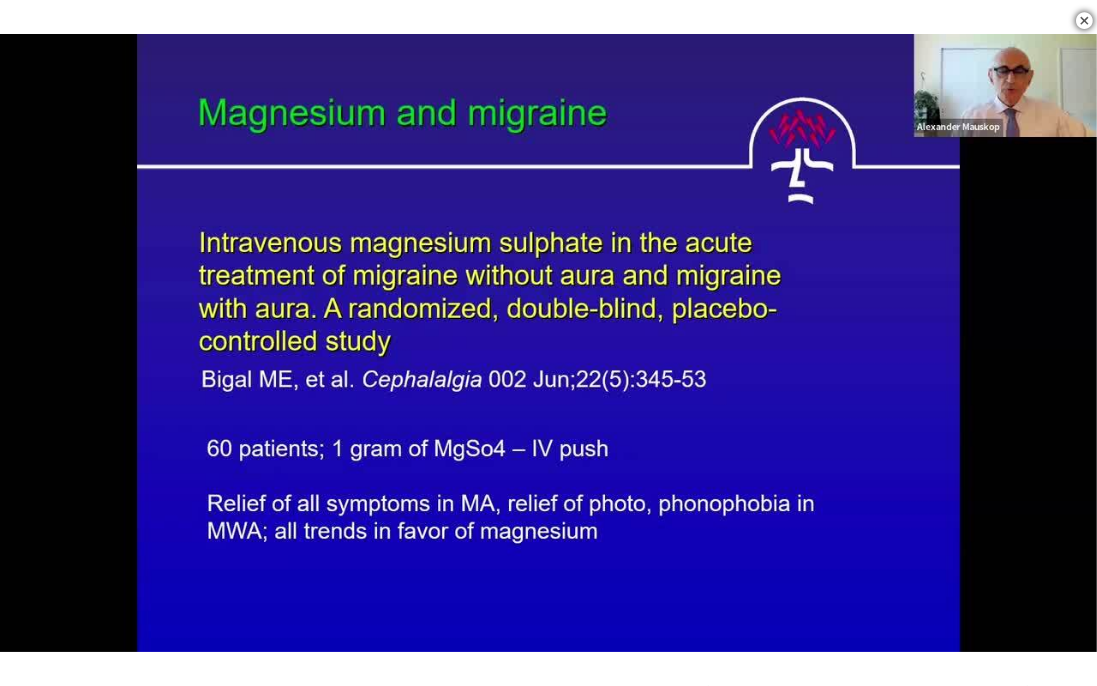 click on "30 seconds
Tap to unmute" at bounding box center (548, 343) 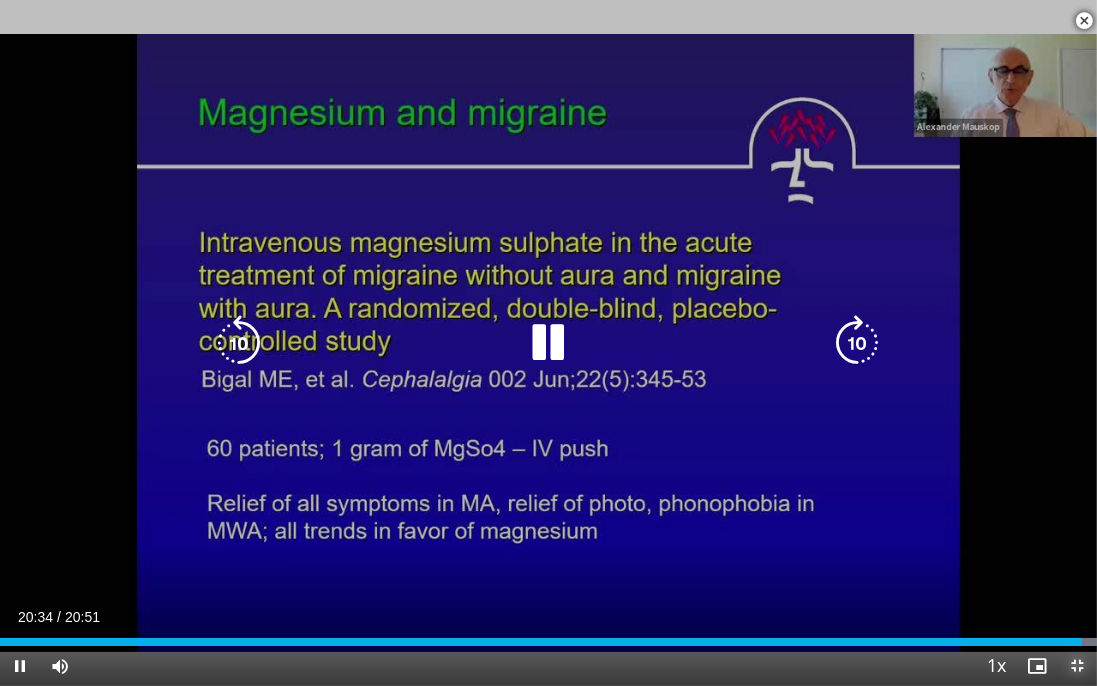 click at bounding box center [1077, 666] 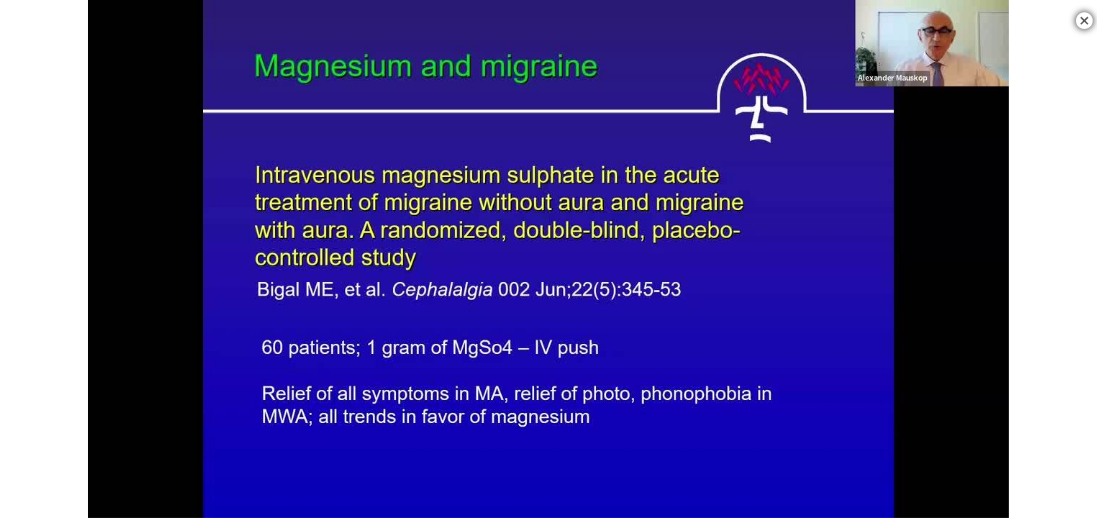 scroll, scrollTop: 393, scrollLeft: 0, axis: vertical 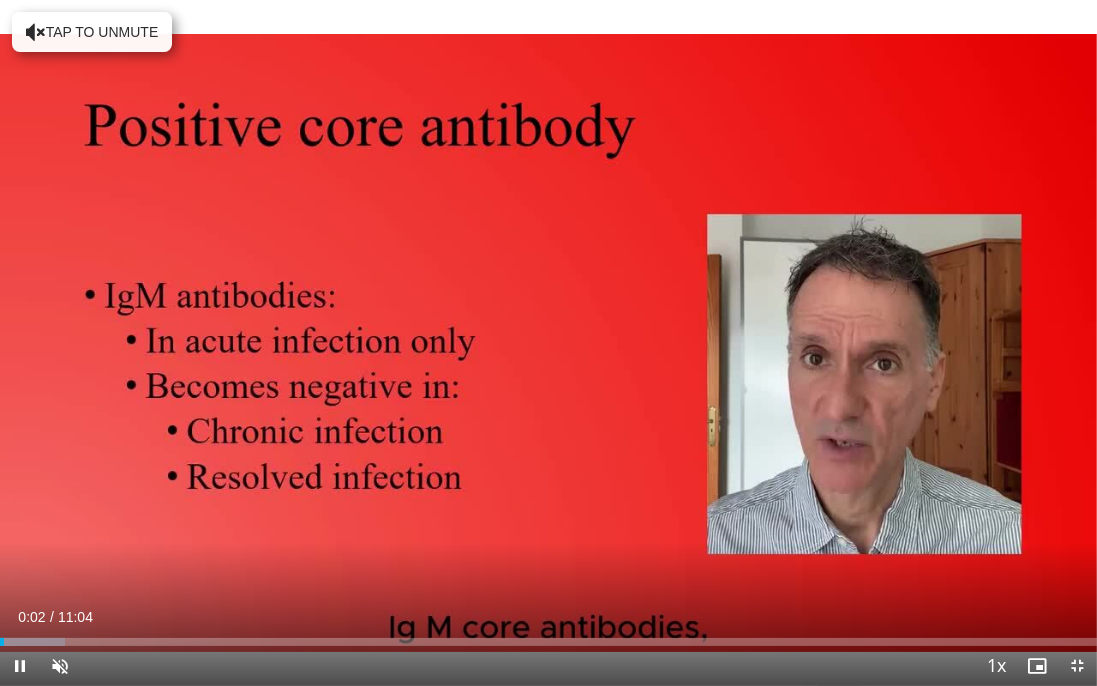 click at bounding box center [549, 343] 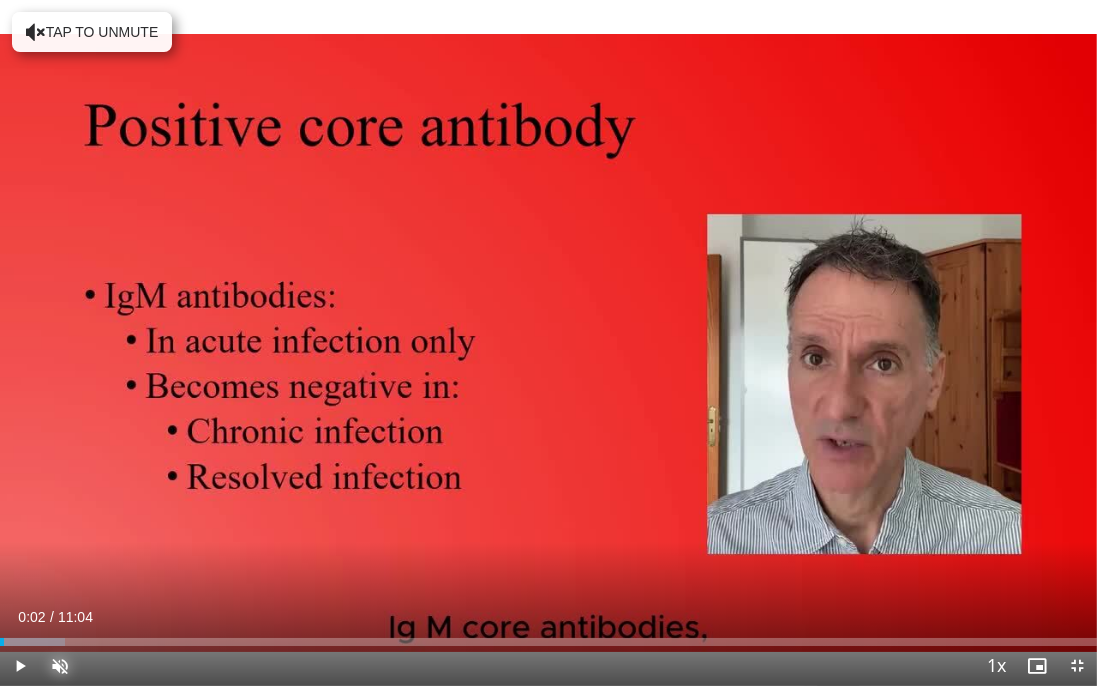 click at bounding box center (60, 666) 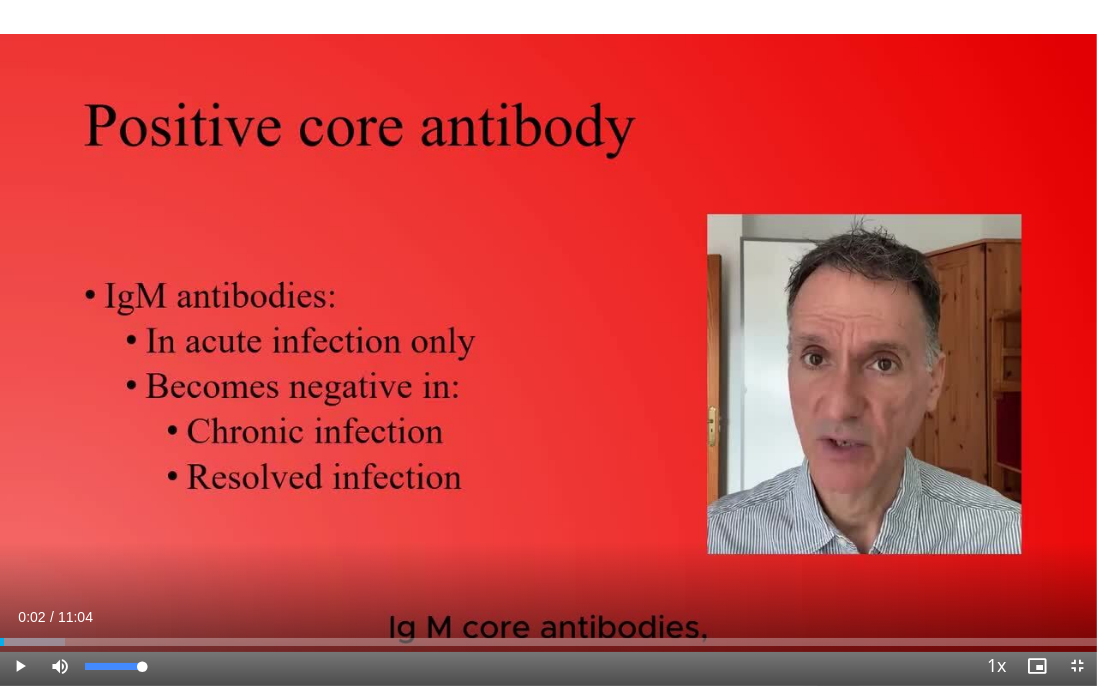 click on "10 seconds
Tap to unmute" at bounding box center (548, 343) 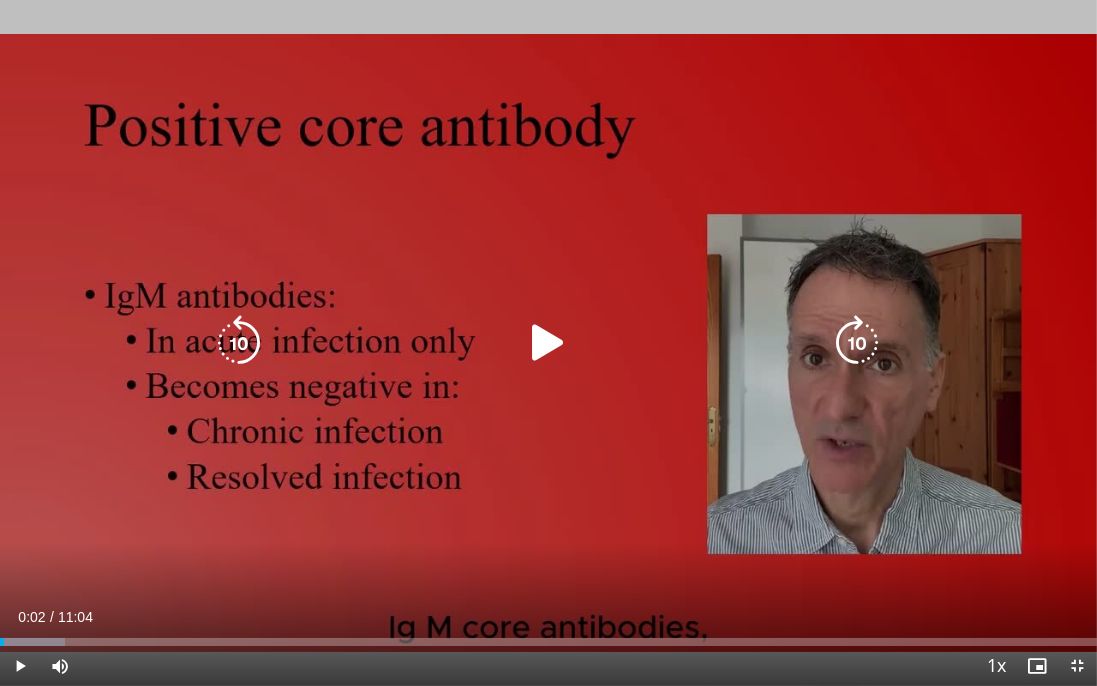 click at bounding box center [549, 343] 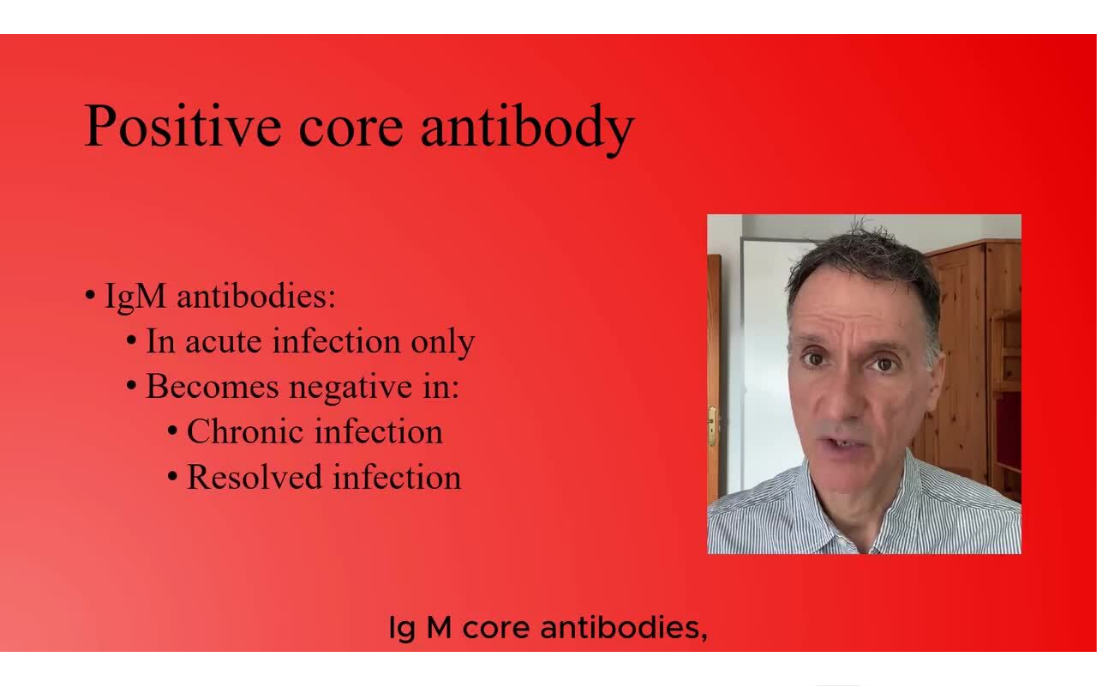 click at bounding box center [549, 343] 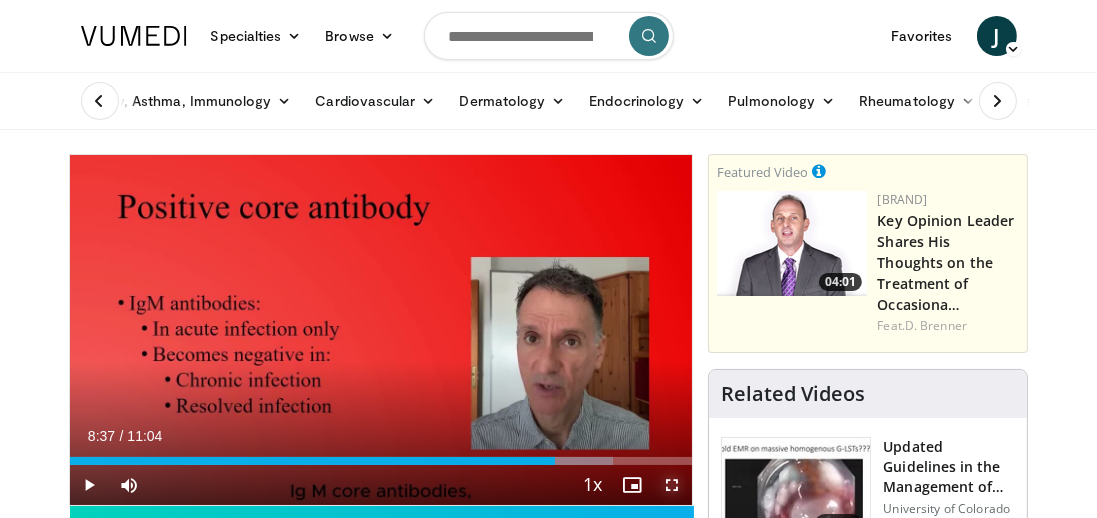 click at bounding box center (672, 485) 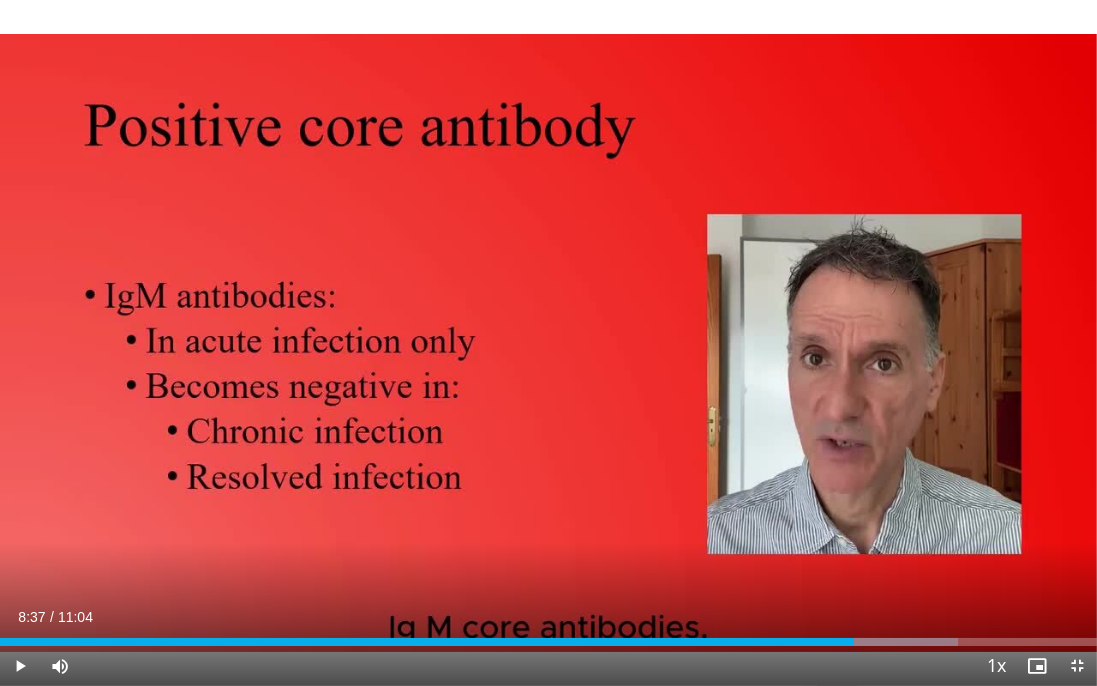 click at bounding box center (549, 343) 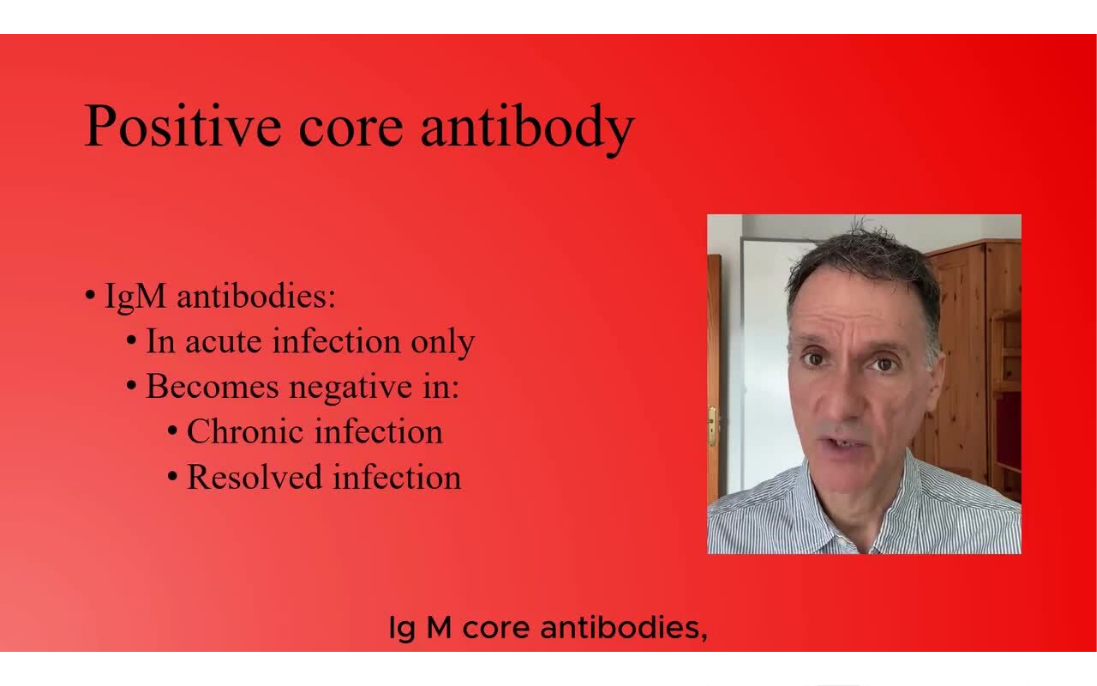 click on "10 seconds
Tap to unmute" at bounding box center (548, 343) 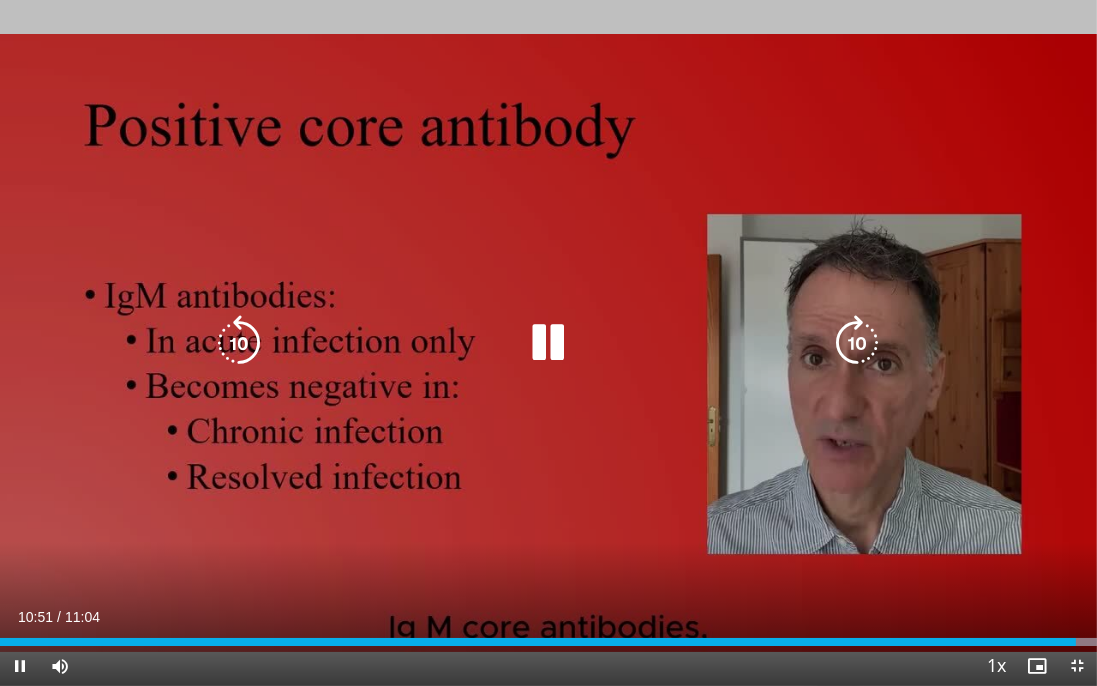 click at bounding box center (549, 343) 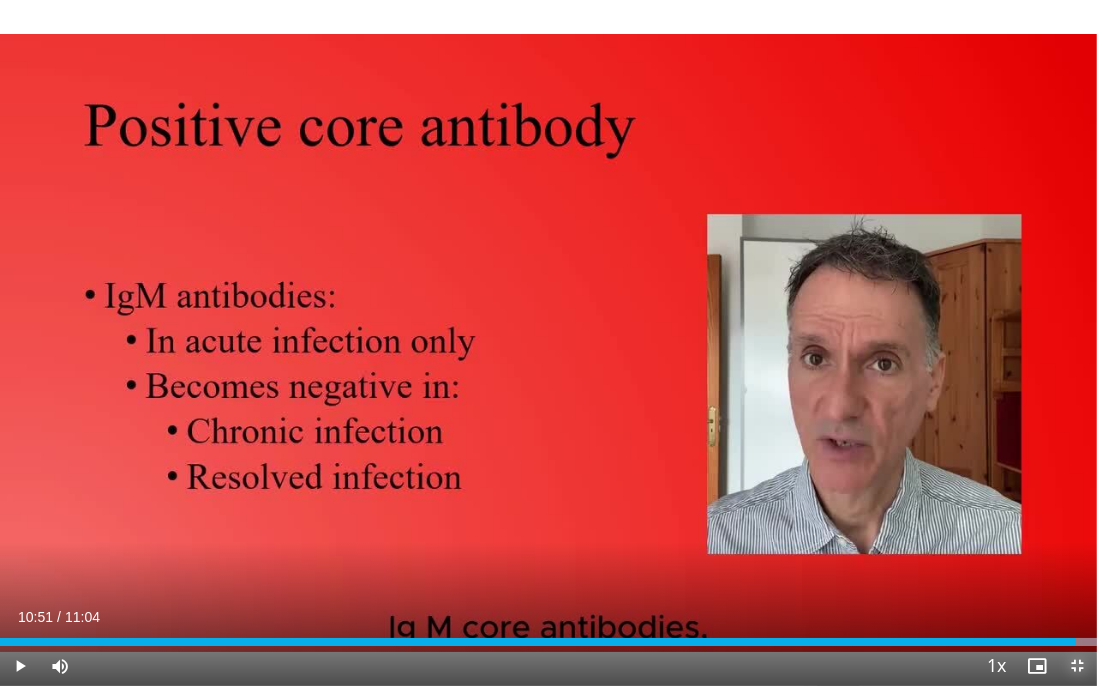 click at bounding box center (1077, 666) 